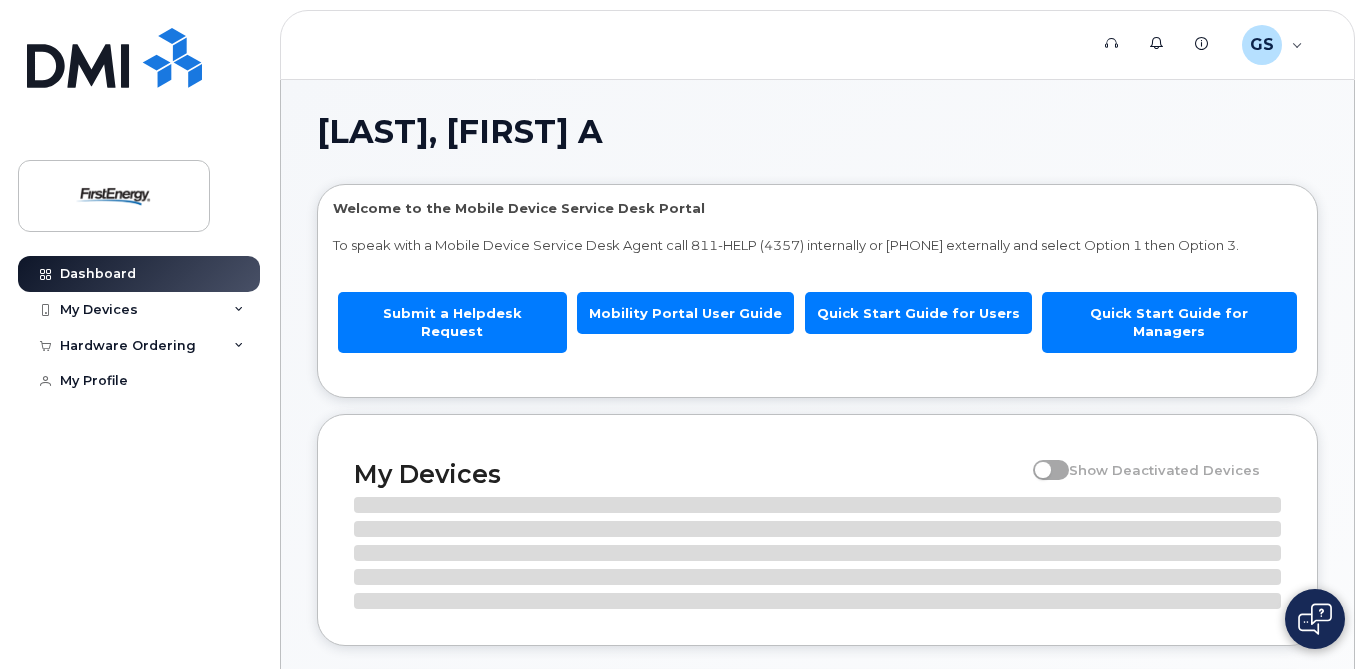 scroll, scrollTop: 0, scrollLeft: 0, axis: both 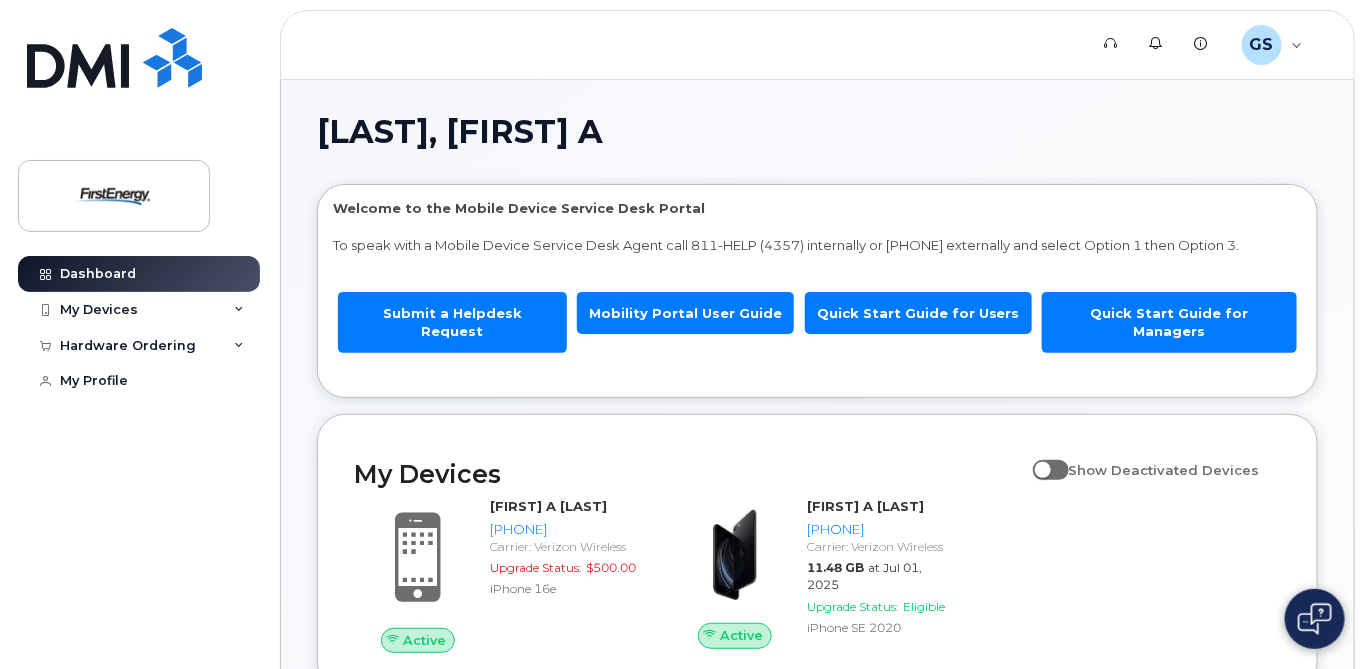 drag, startPoint x: 1365, startPoint y: 174, endPoint x: 1361, endPoint y: 248, distance: 74.10803 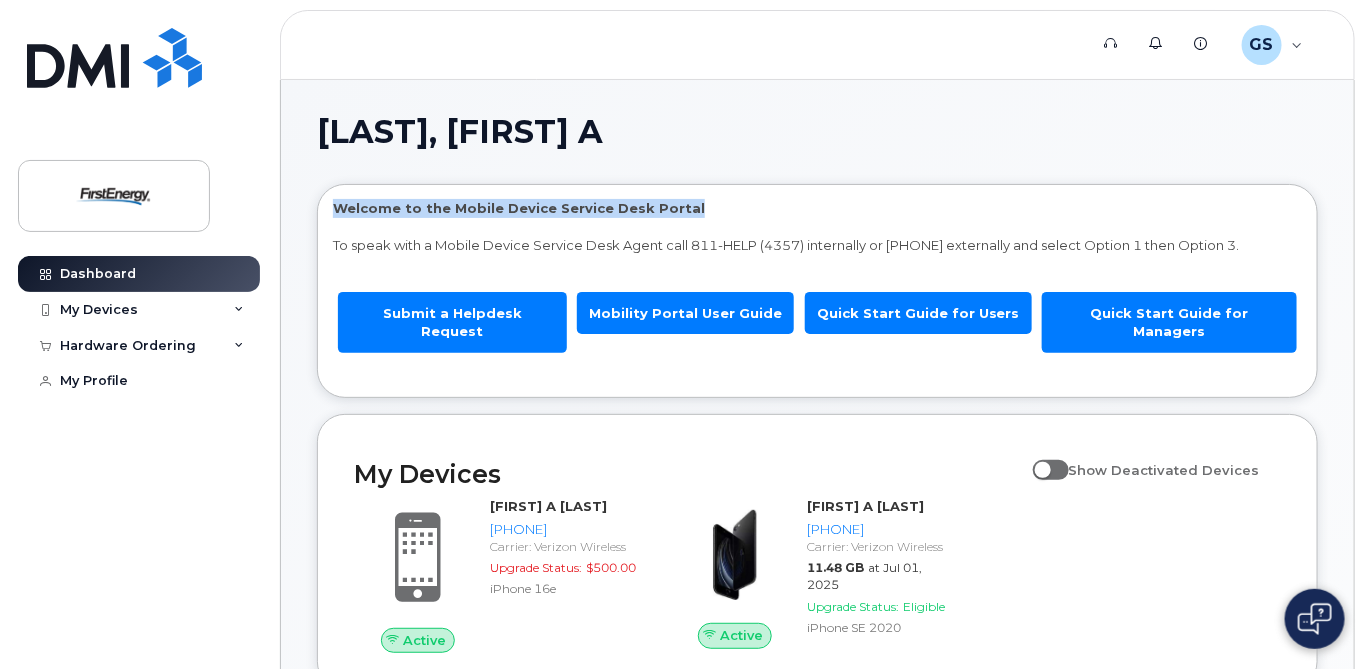 drag, startPoint x: 1361, startPoint y: 248, endPoint x: 1371, endPoint y: 192, distance: 56.88585 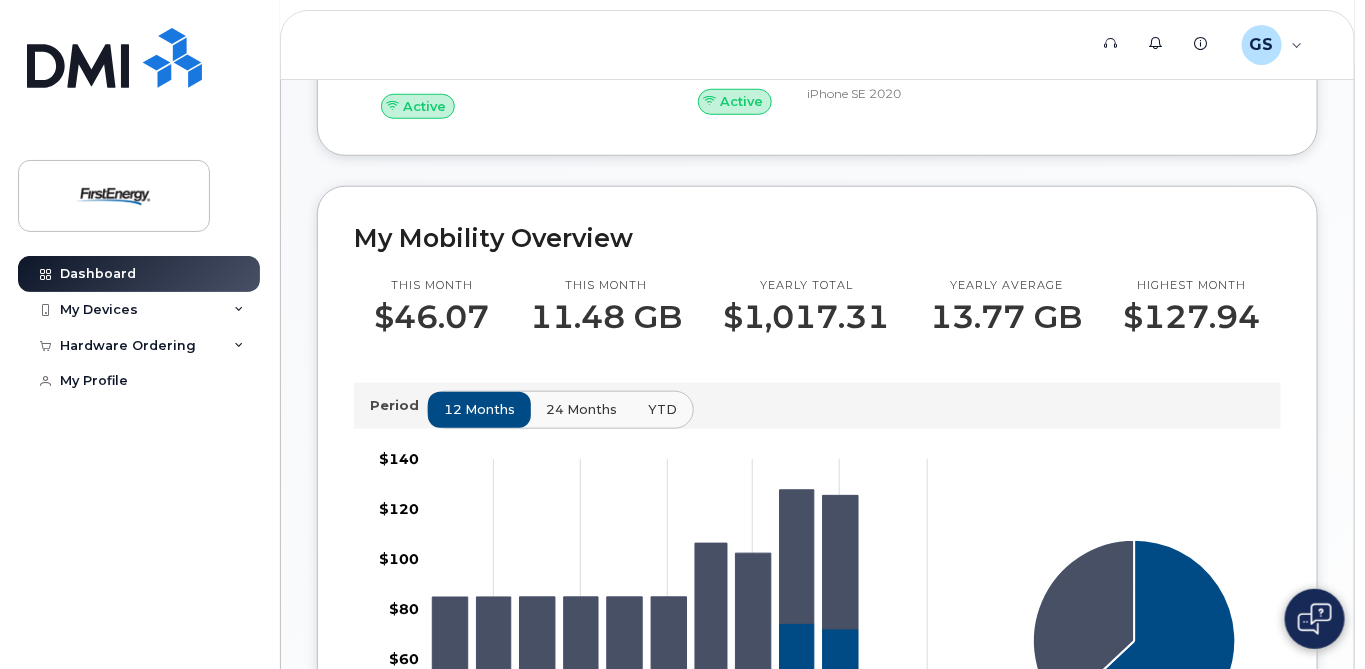 scroll, scrollTop: 538, scrollLeft: 0, axis: vertical 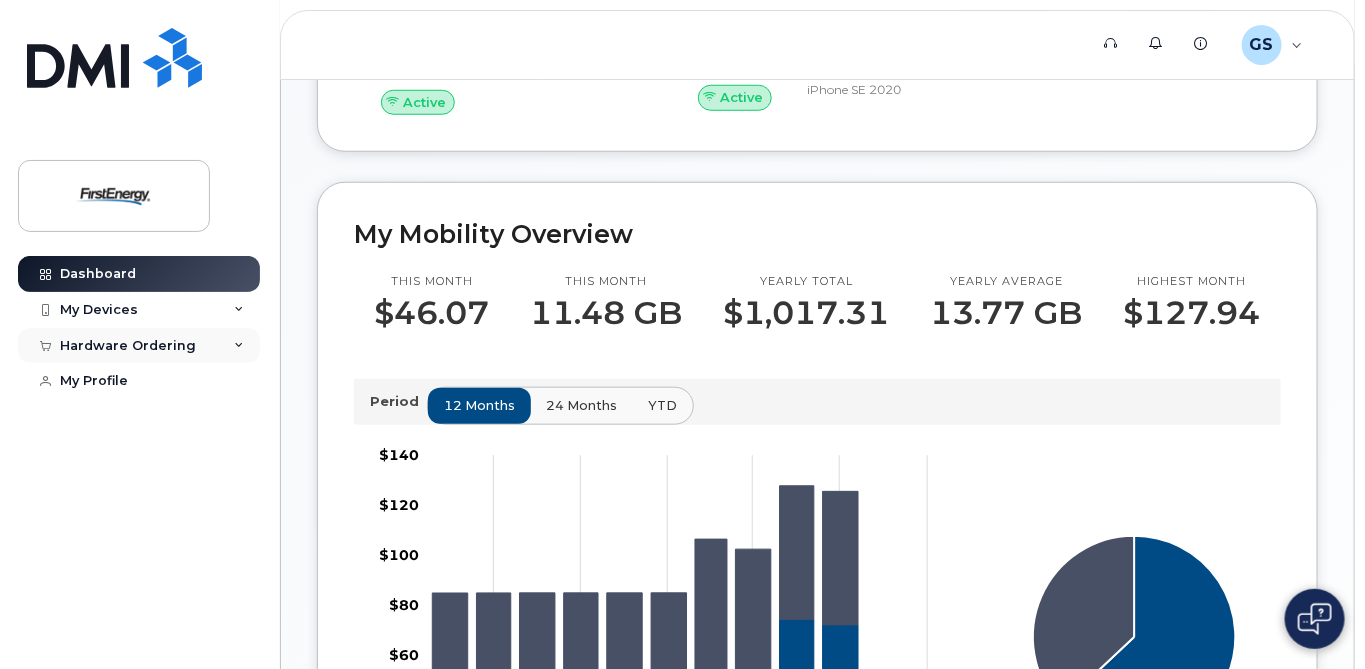 click on "Hardware Ordering" 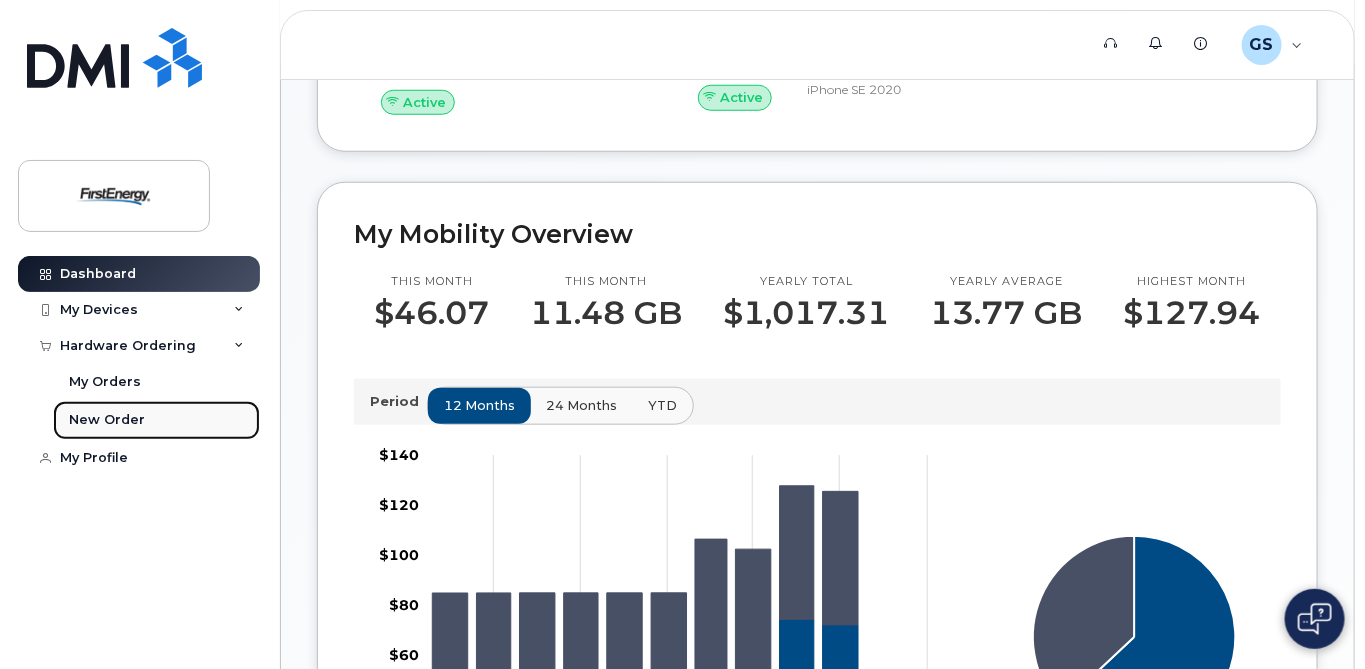 click on "New Order" 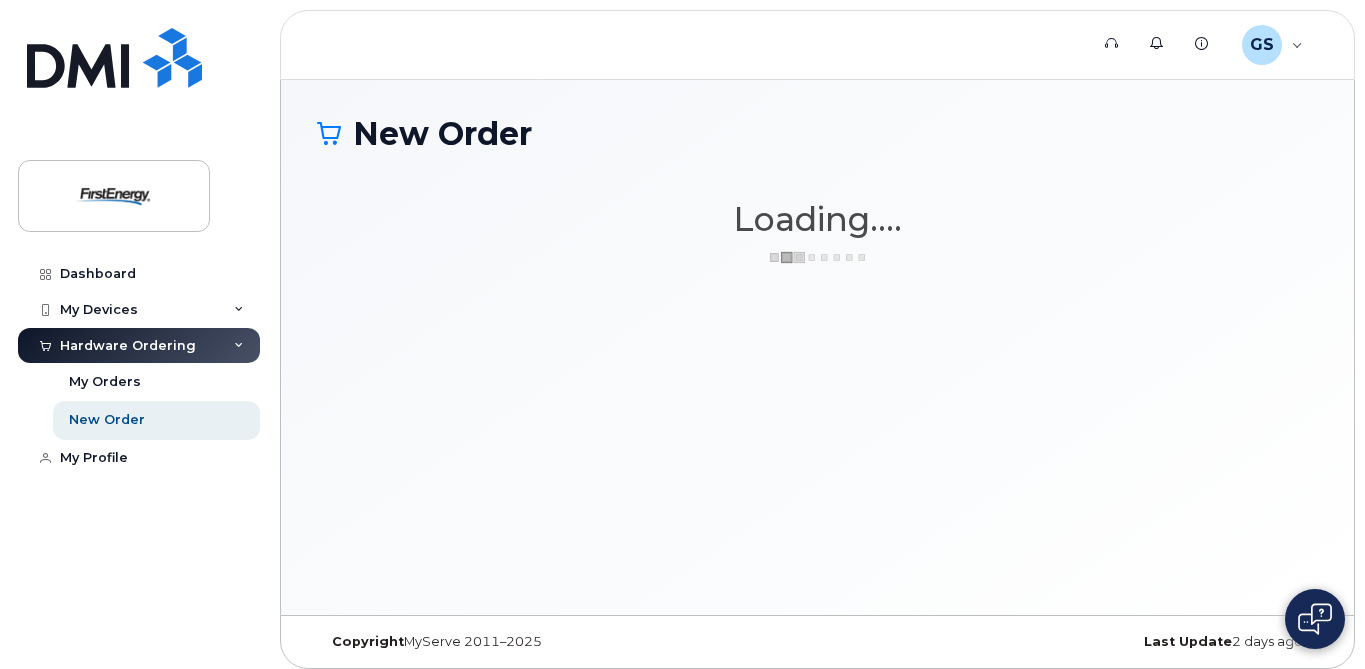 scroll, scrollTop: 0, scrollLeft: 0, axis: both 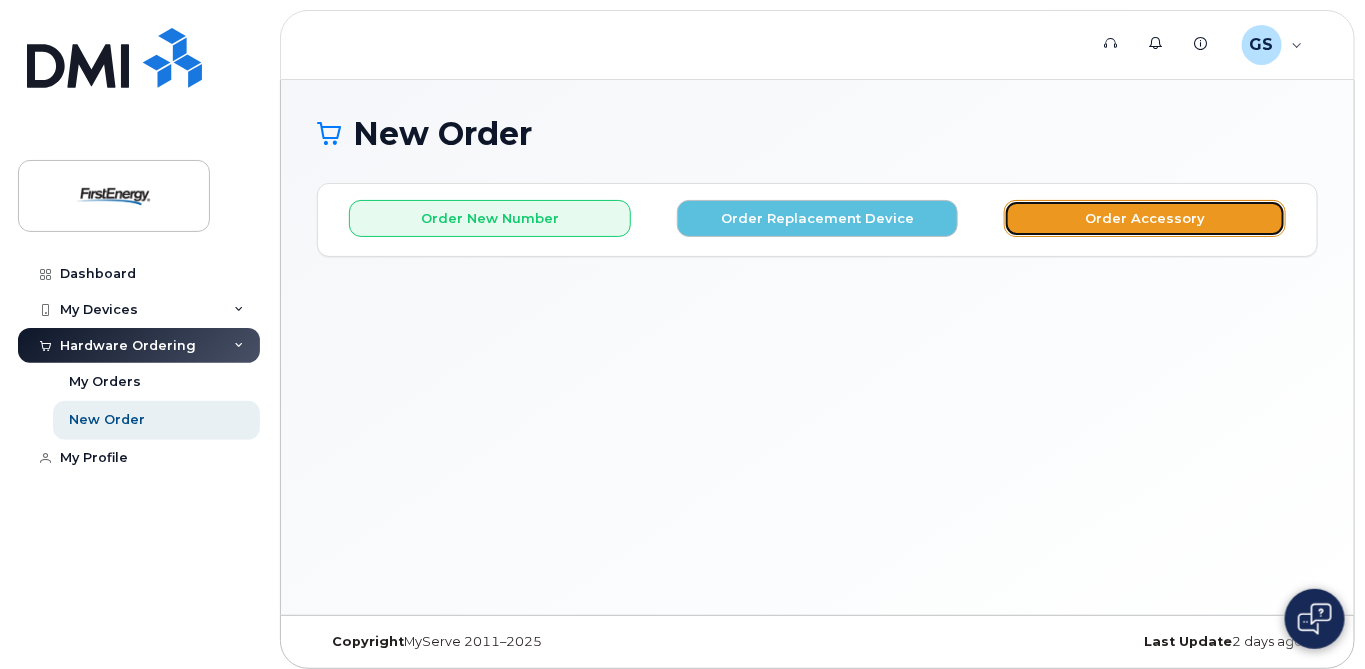 click on "Order Accessory" 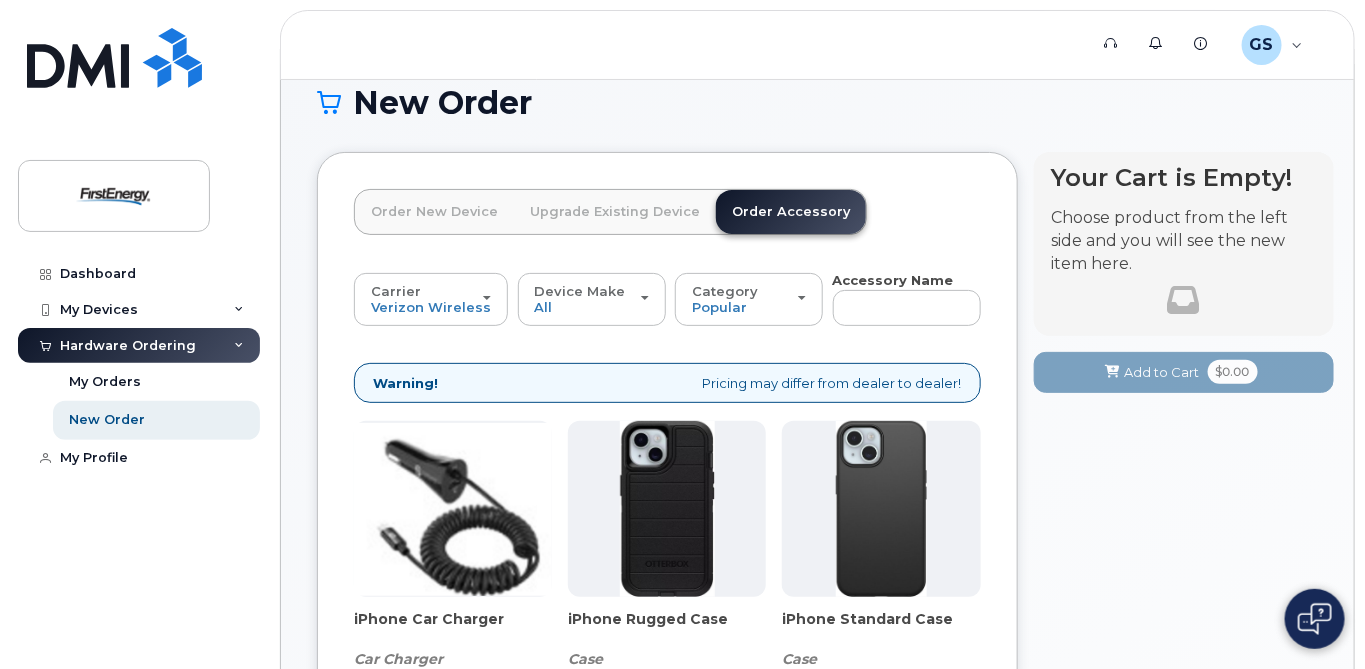 scroll, scrollTop: 32, scrollLeft: 0, axis: vertical 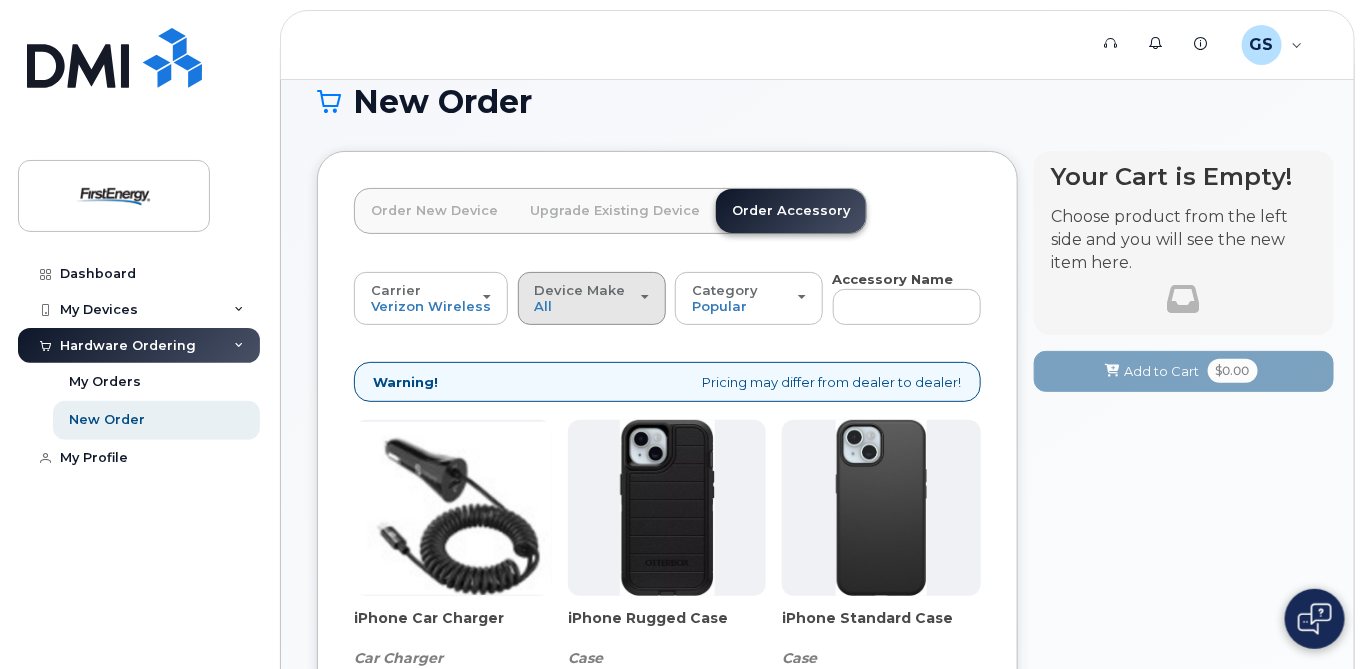 click on "Device Make" 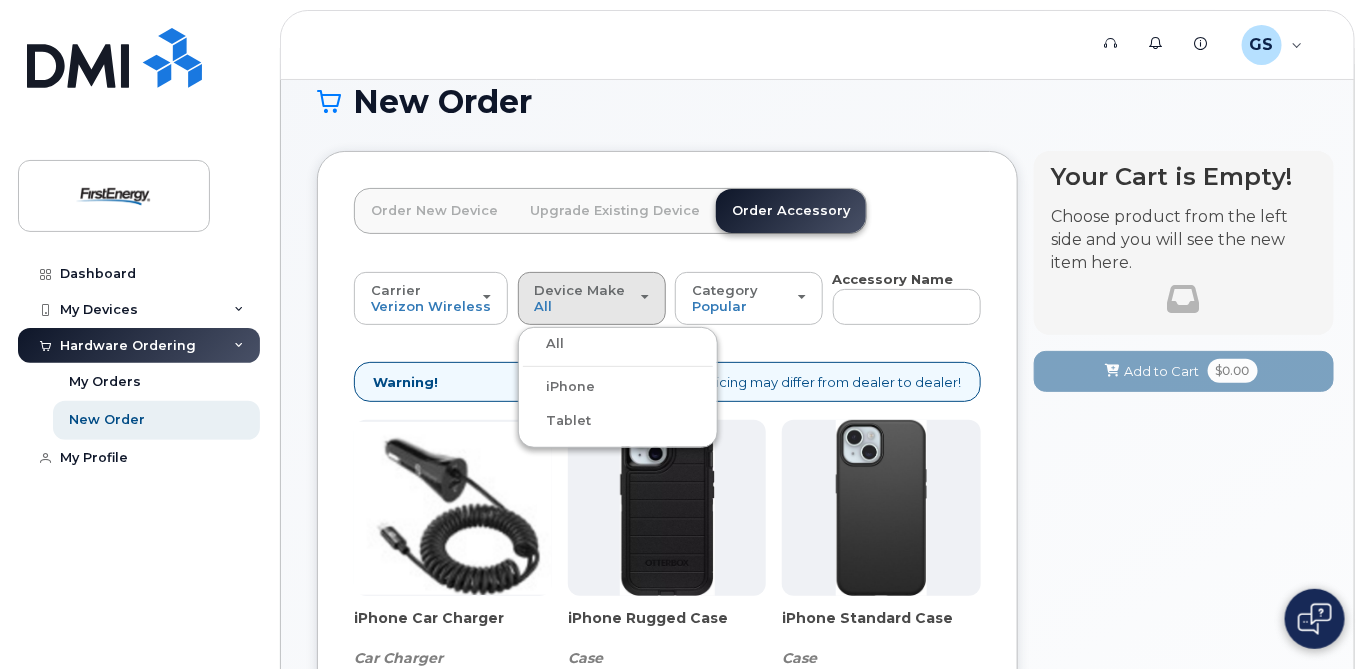 click on "iPhone" 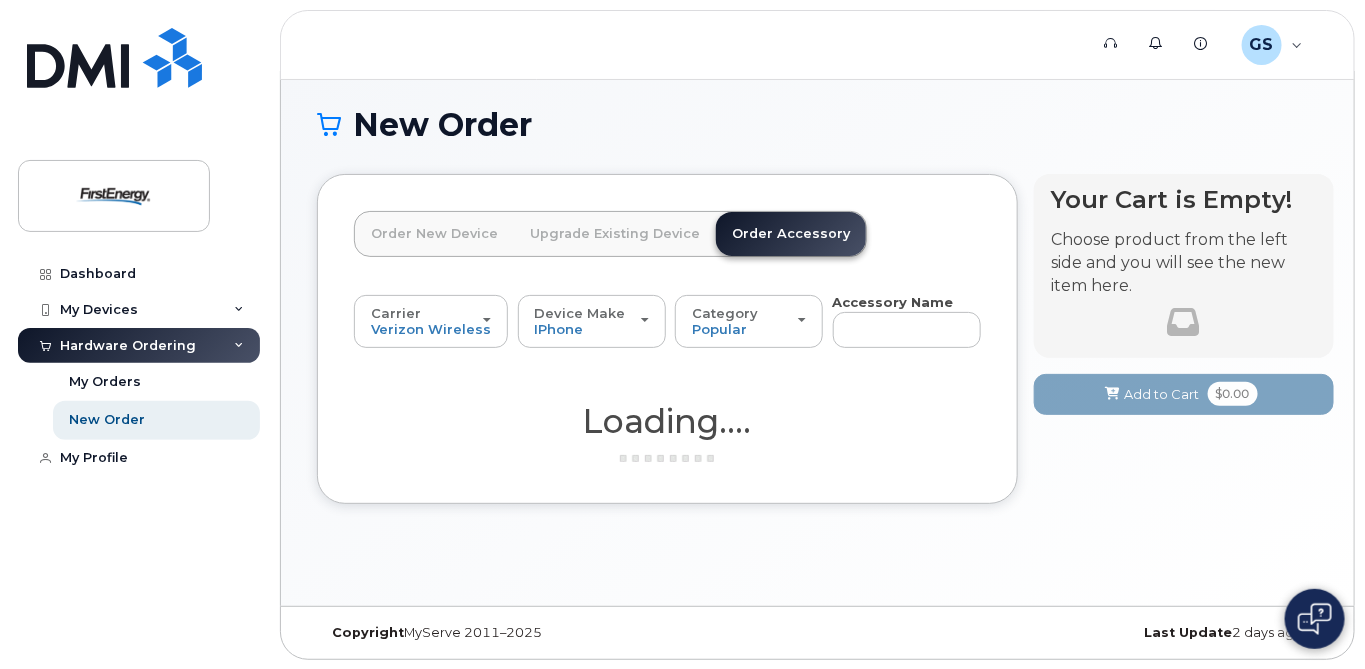 scroll, scrollTop: 32, scrollLeft: 0, axis: vertical 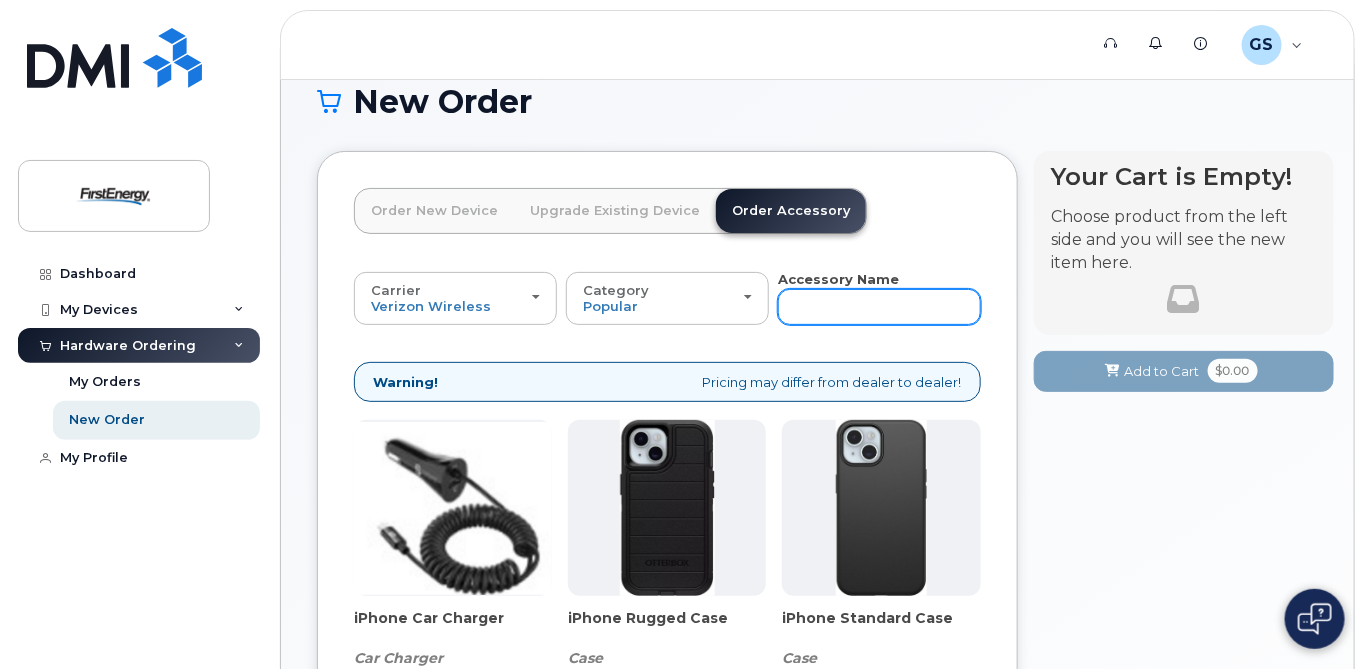 click 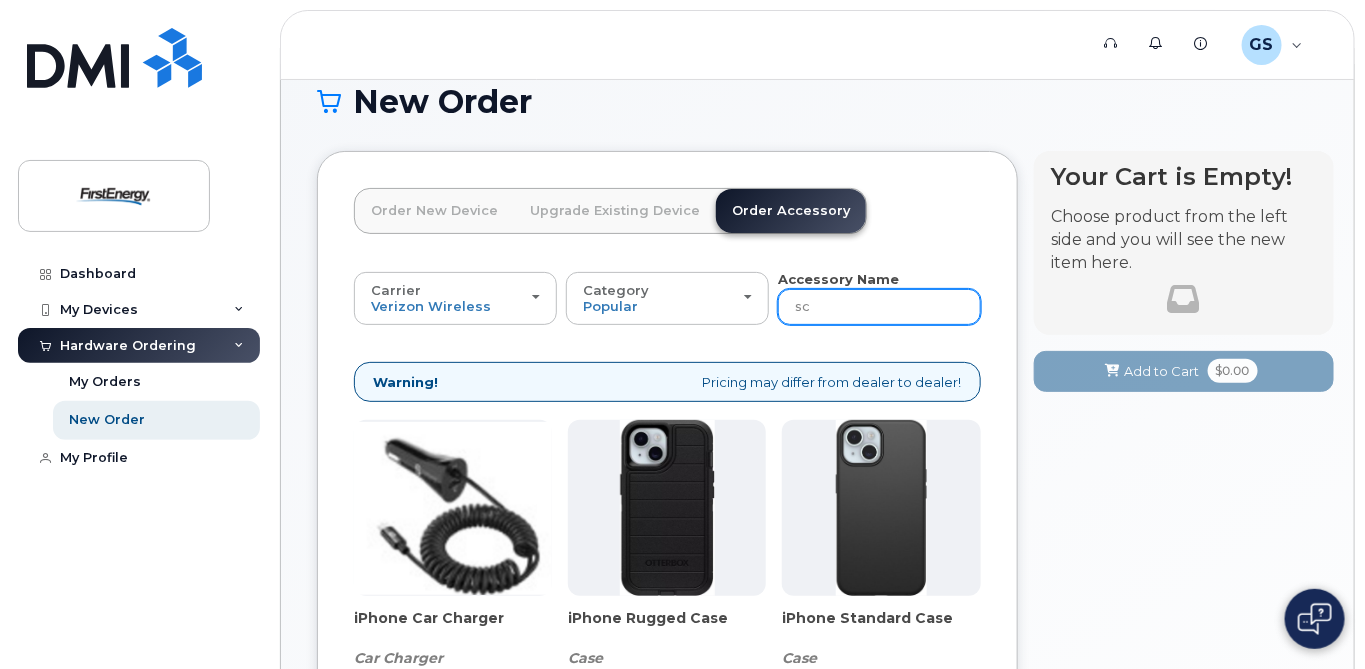 scroll, scrollTop: 9, scrollLeft: 0, axis: vertical 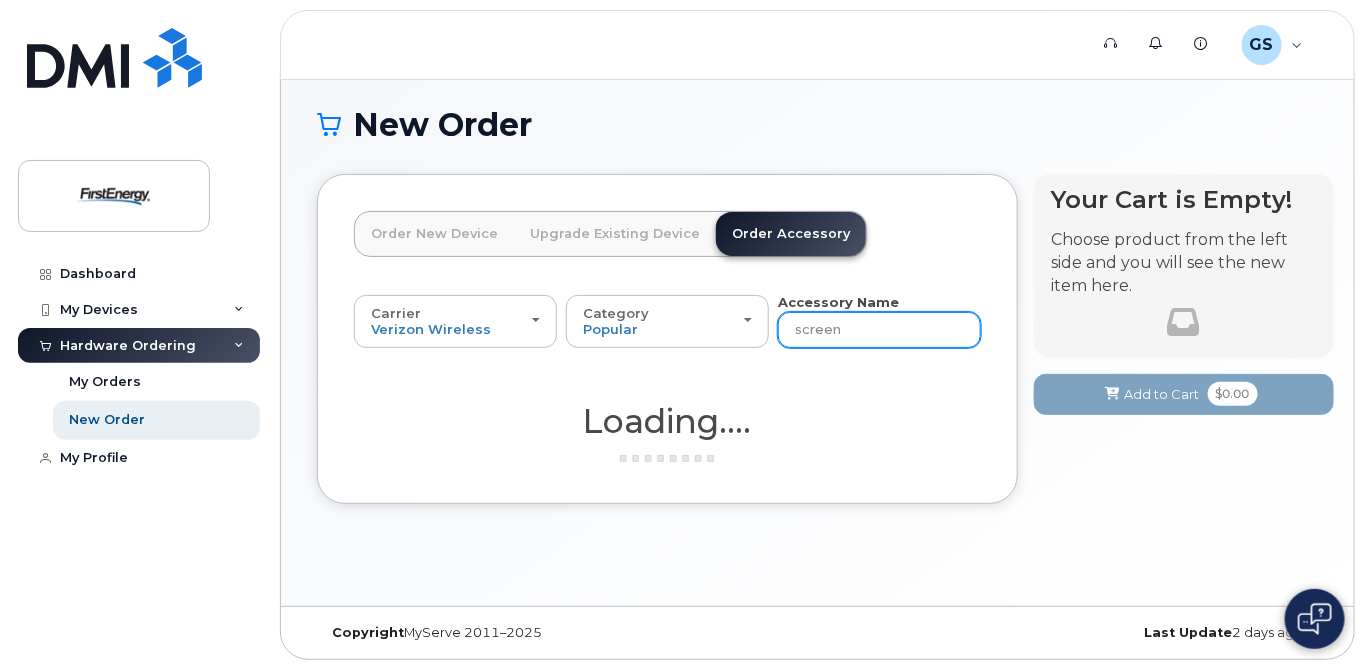 type on "screen" 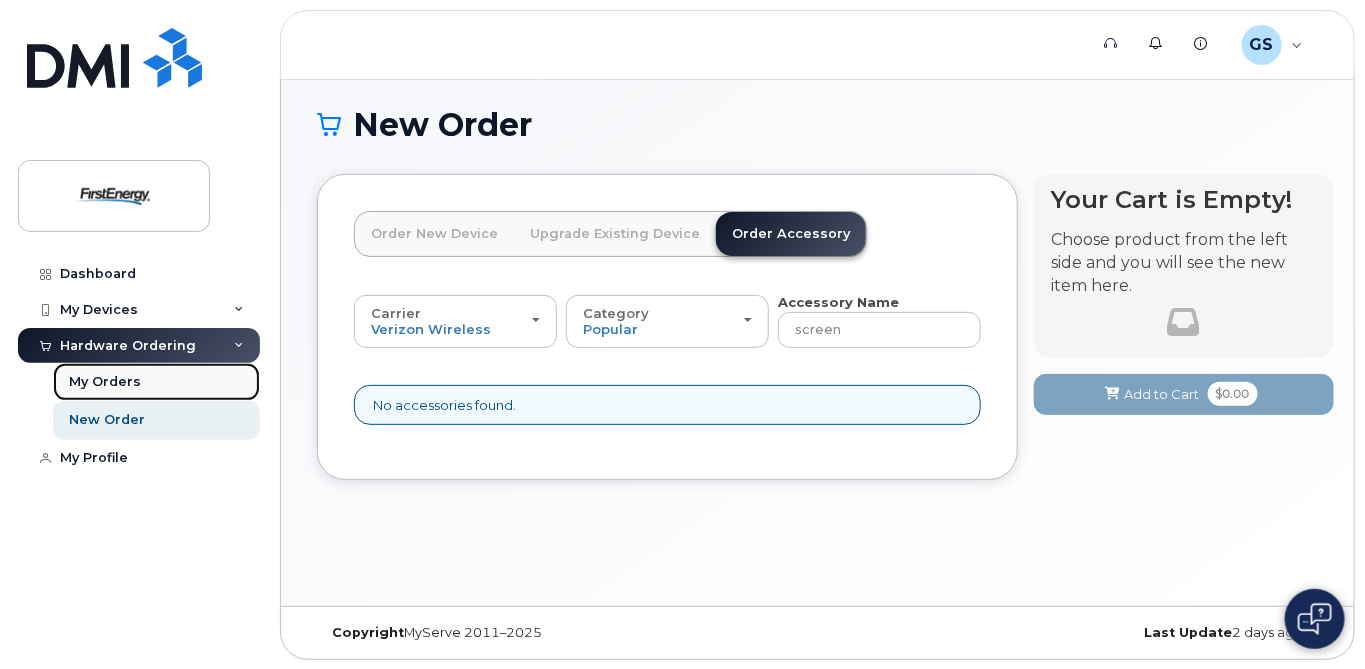 click on "My Orders" 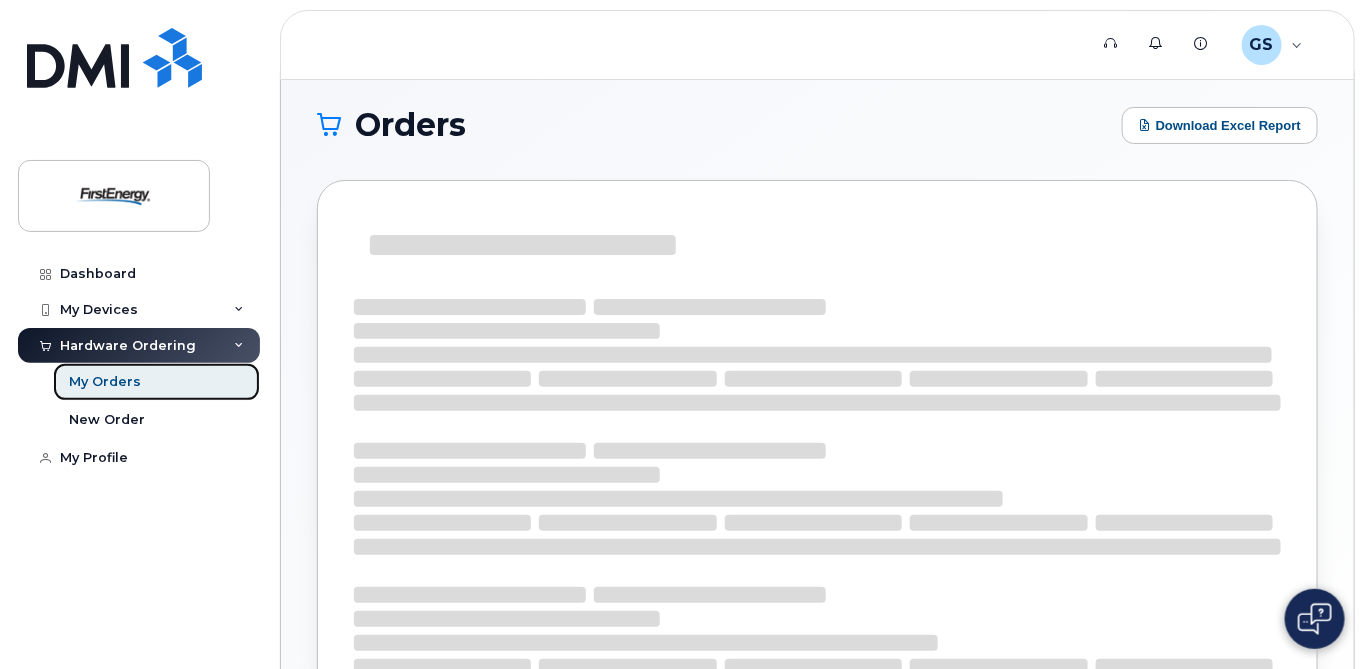 scroll, scrollTop: 0, scrollLeft: 0, axis: both 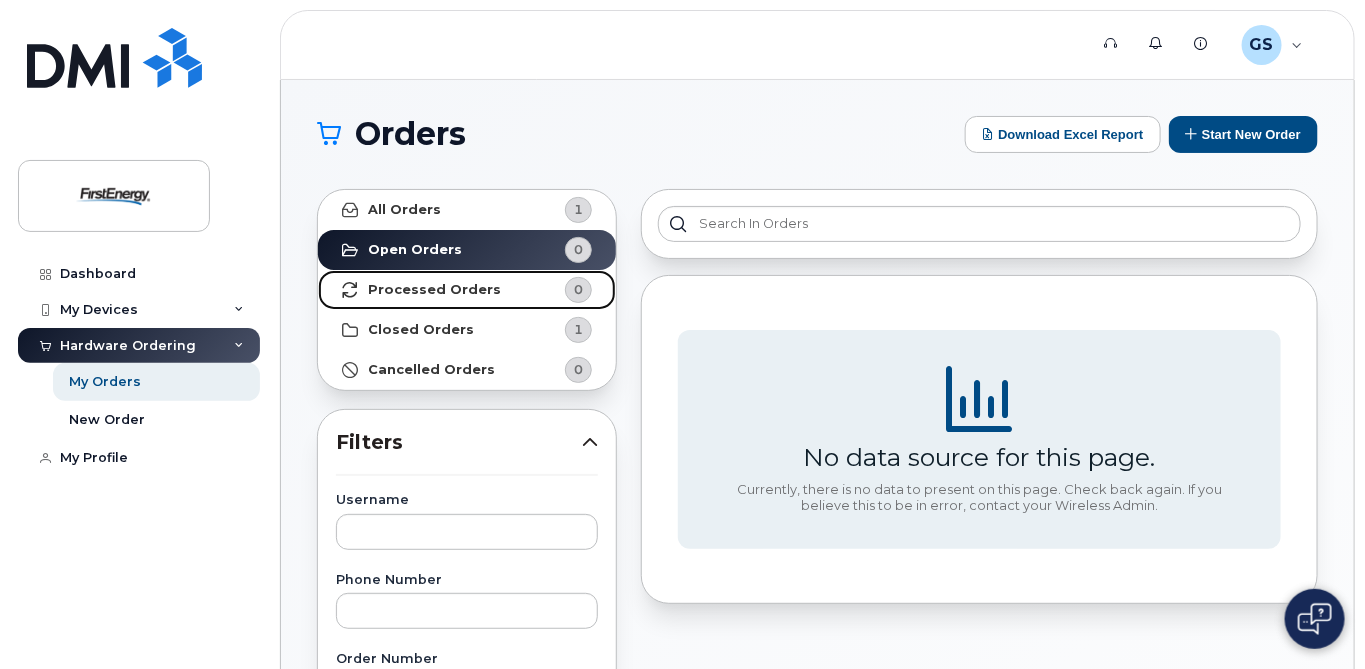 click on "Processed Orders 0" 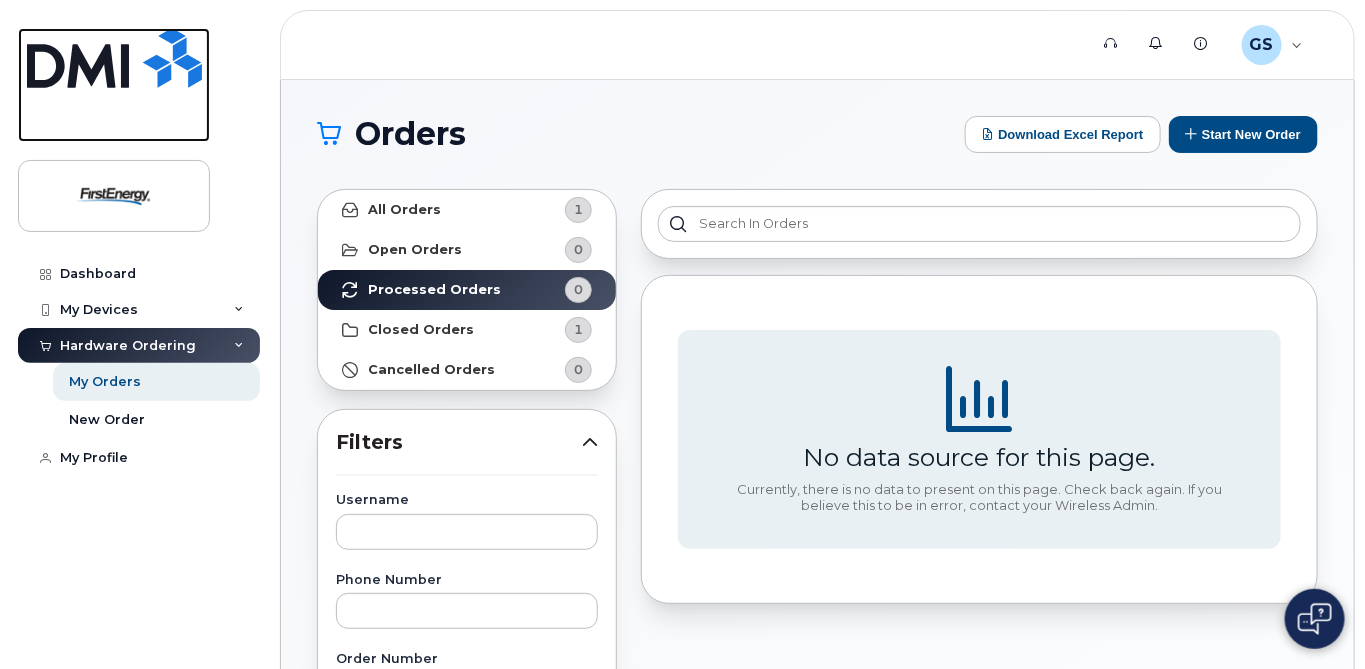 click 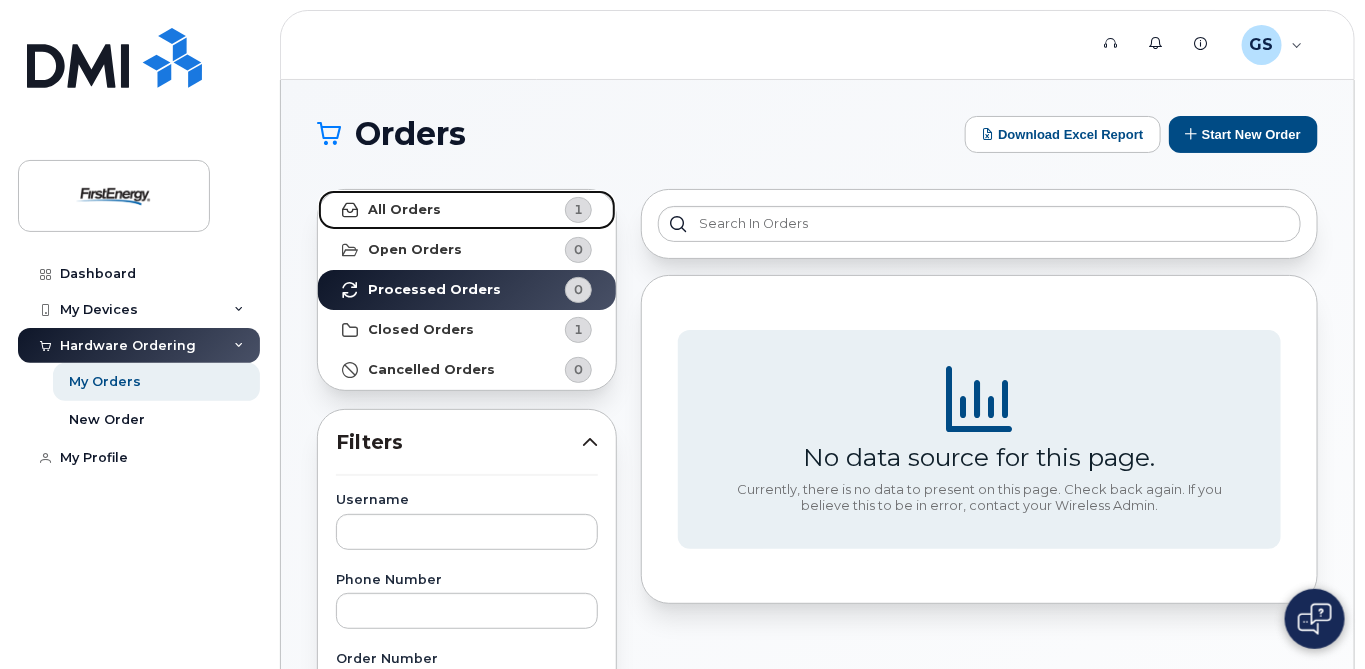 click on "All Orders" 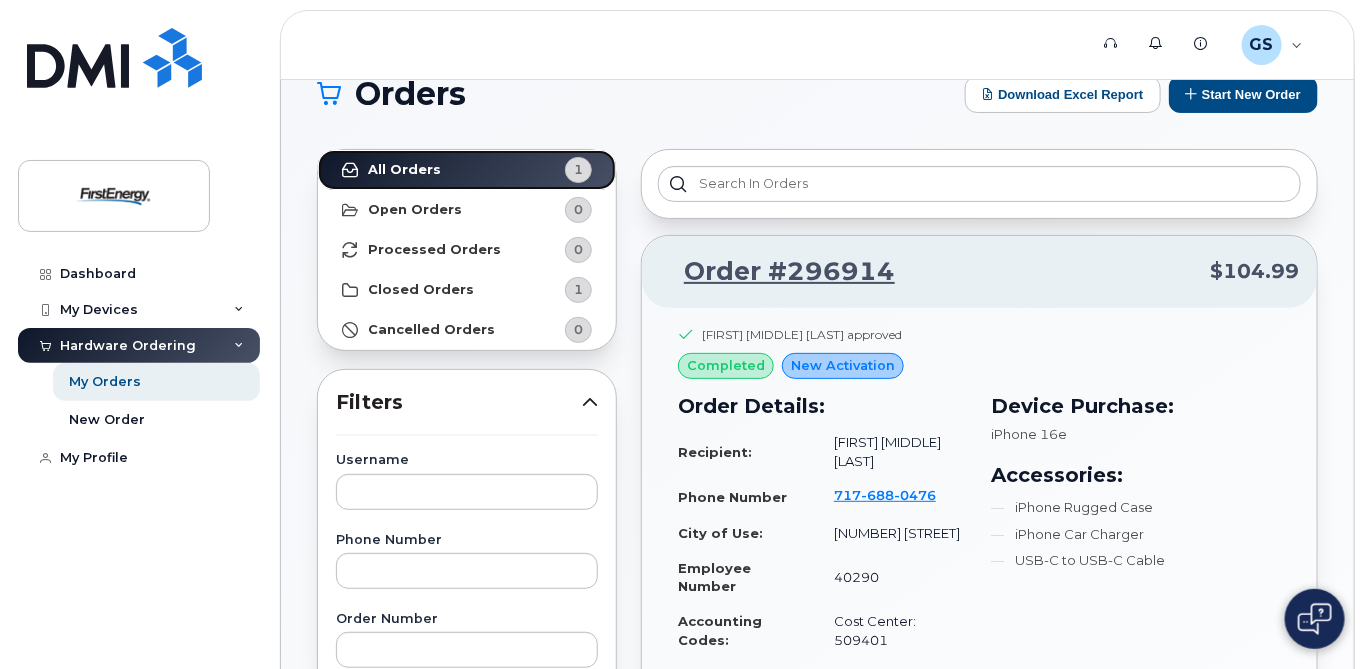 scroll, scrollTop: 0, scrollLeft: 0, axis: both 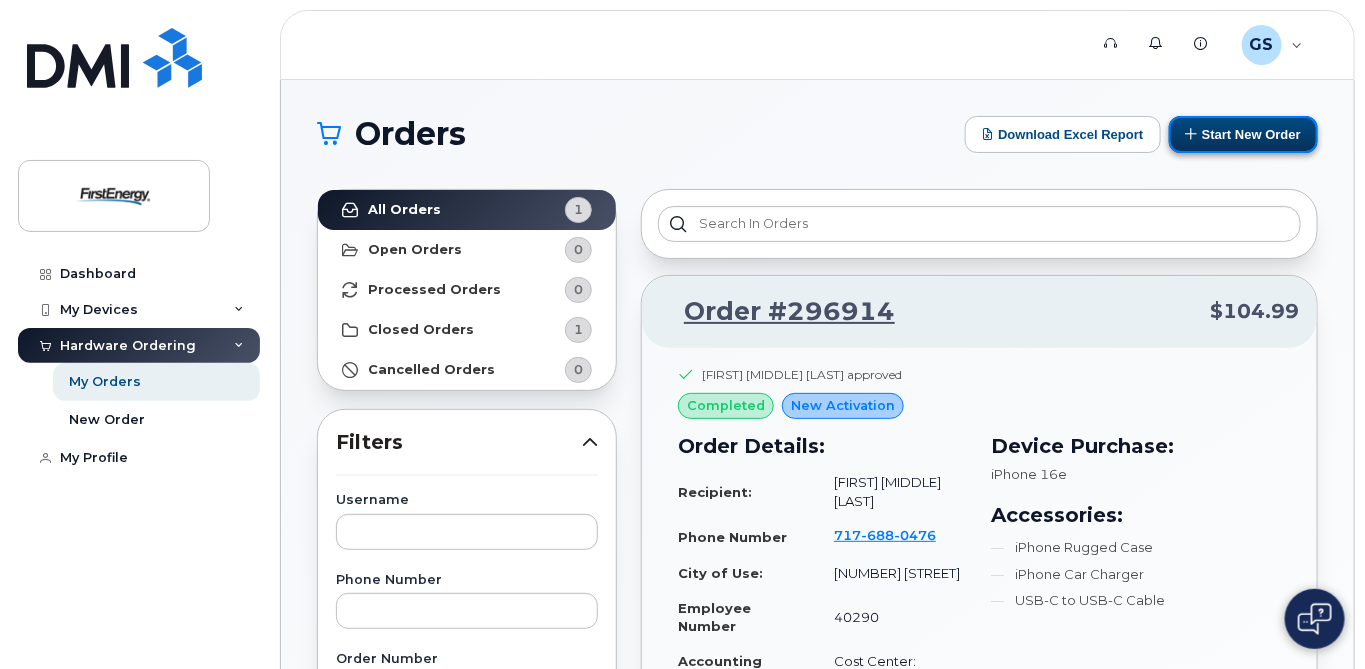 click on "Start New Order" 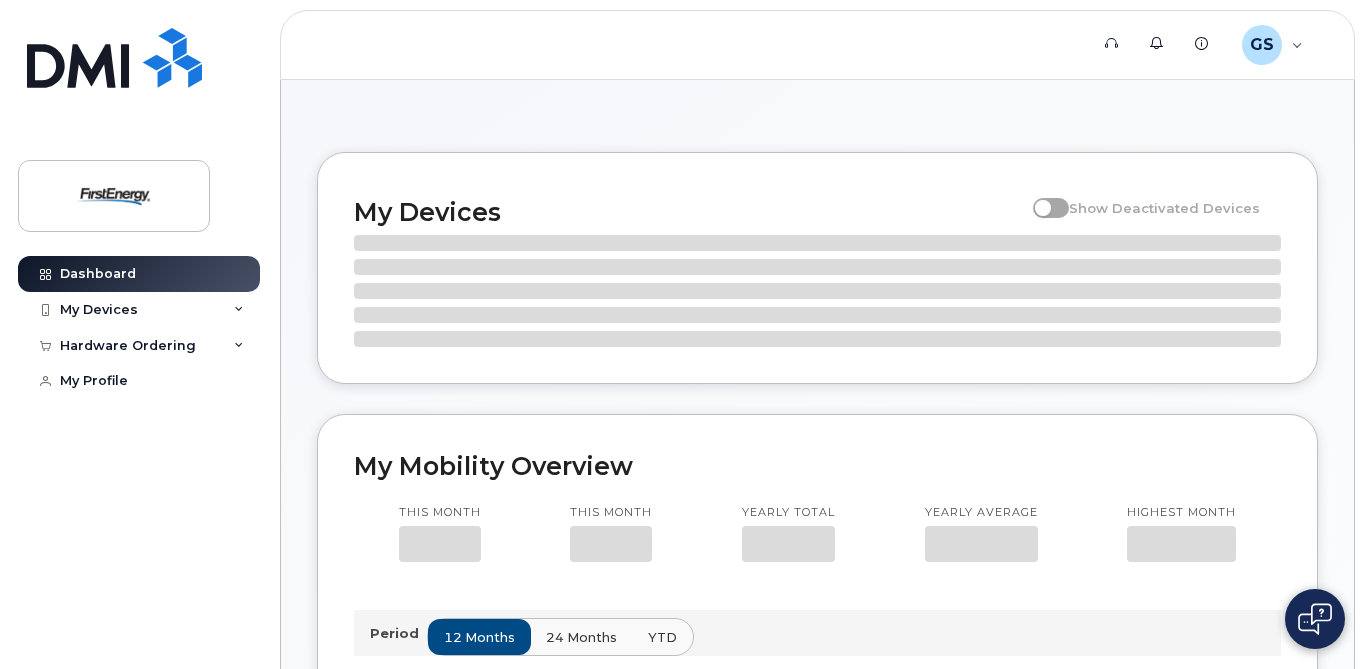 scroll, scrollTop: 0, scrollLeft: 0, axis: both 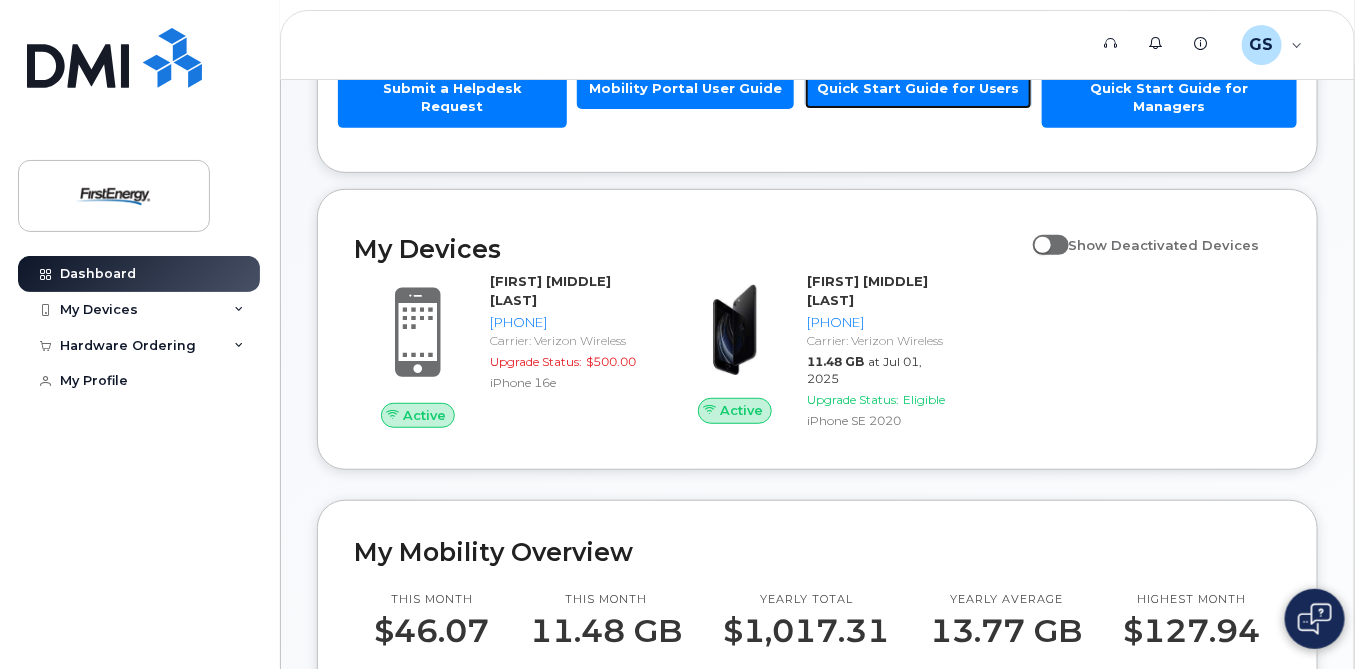 click on "Quick Start Guide for Users" 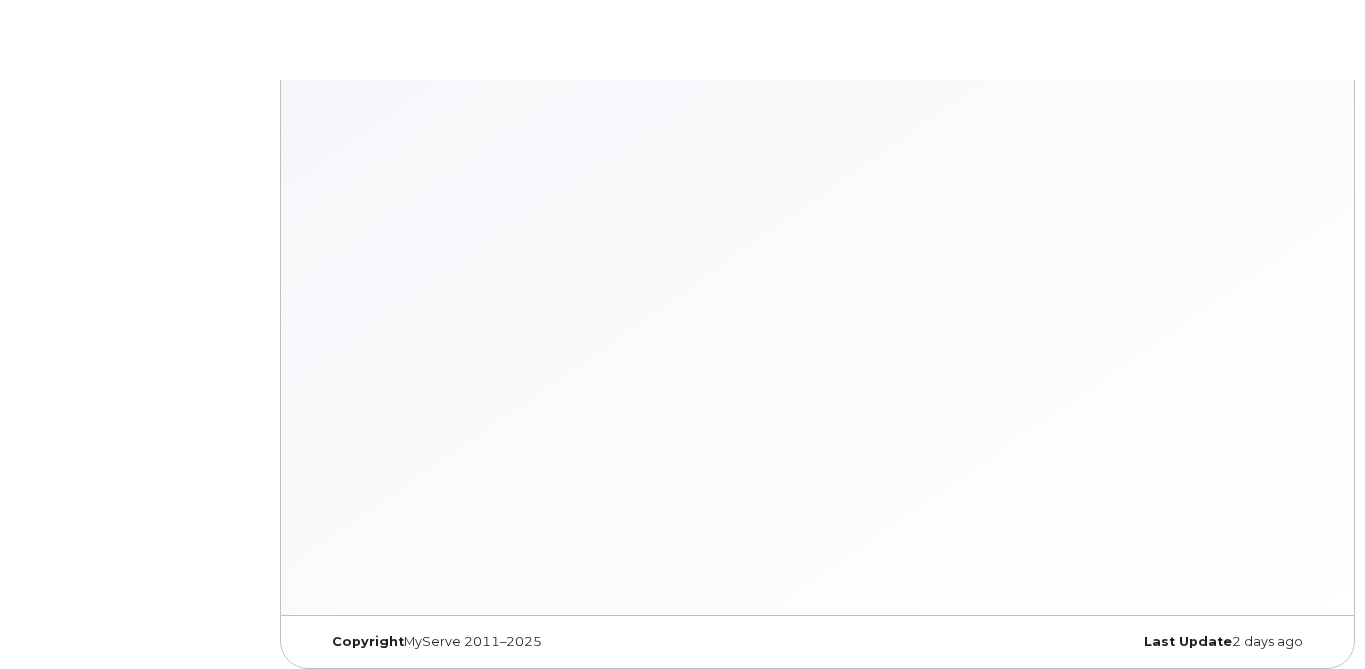 scroll, scrollTop: 0, scrollLeft: 0, axis: both 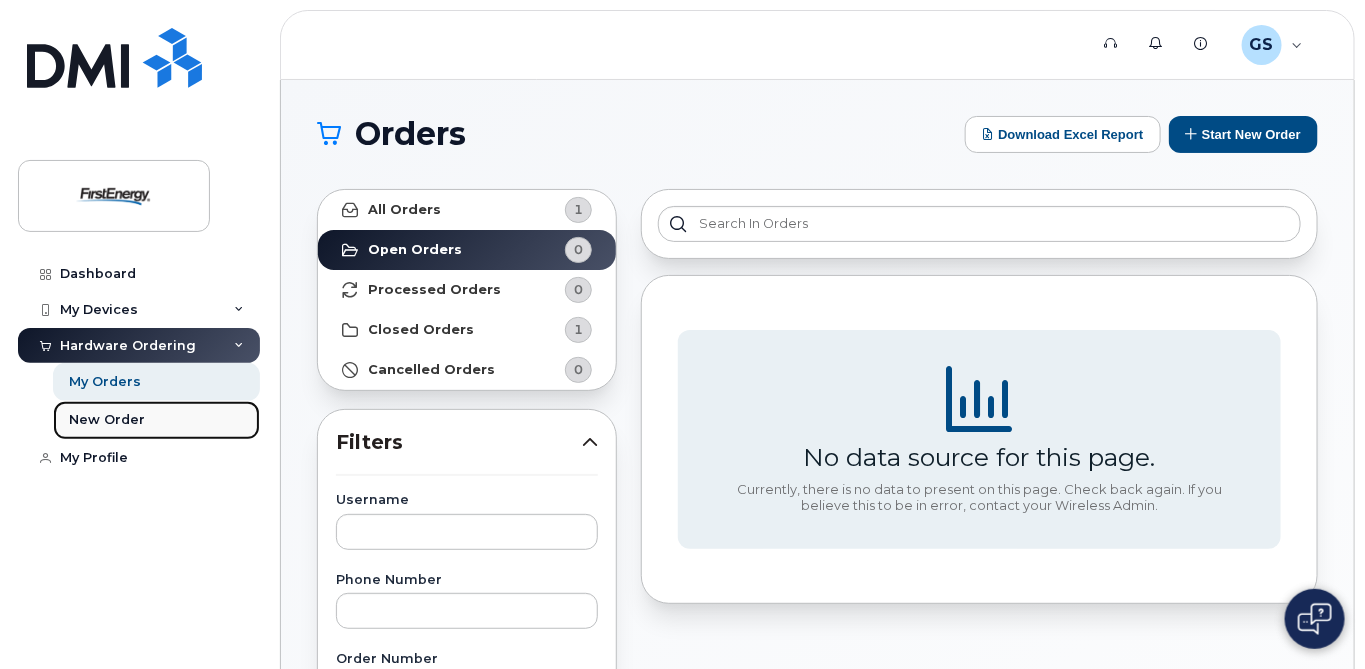 click on "New Order" 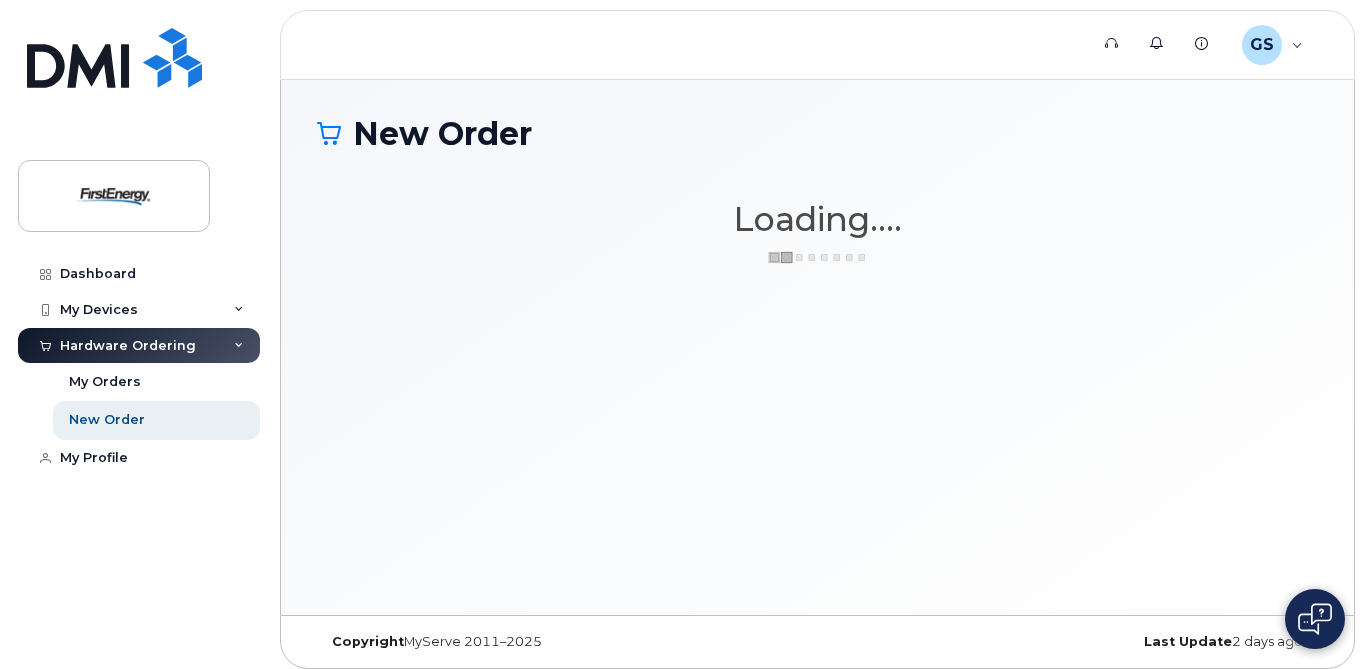 scroll, scrollTop: 0, scrollLeft: 0, axis: both 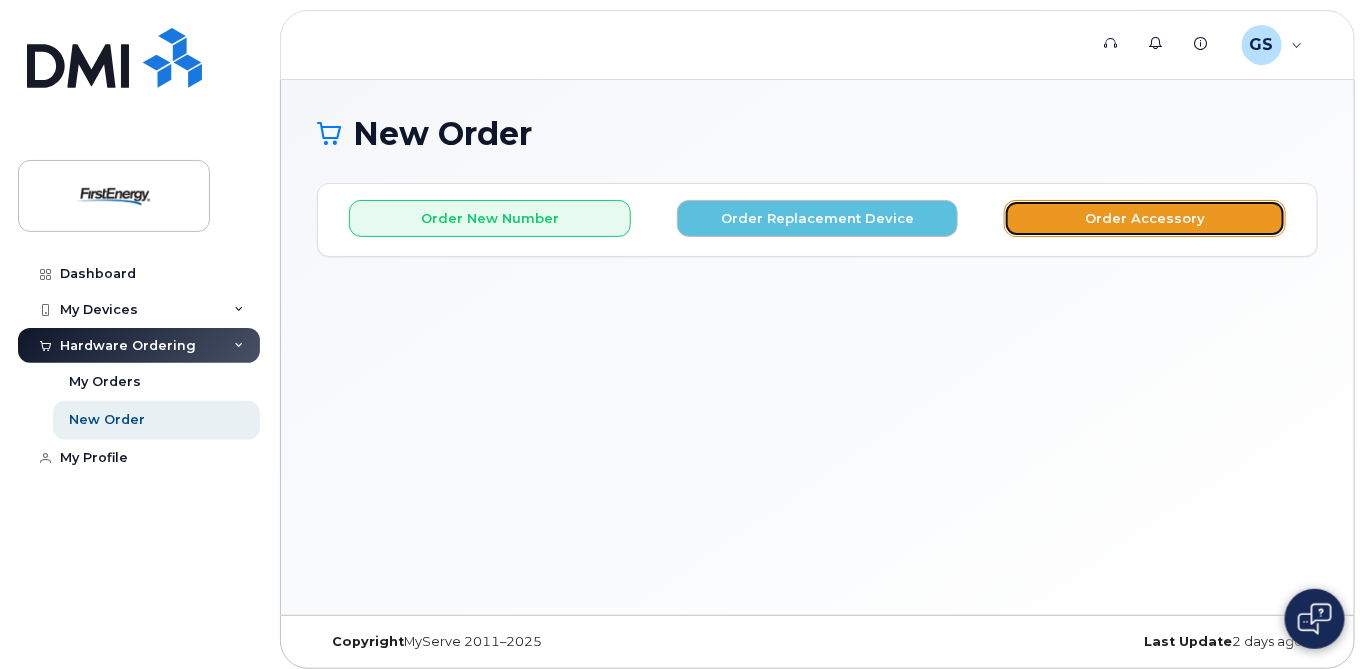 click on "Order Accessory" 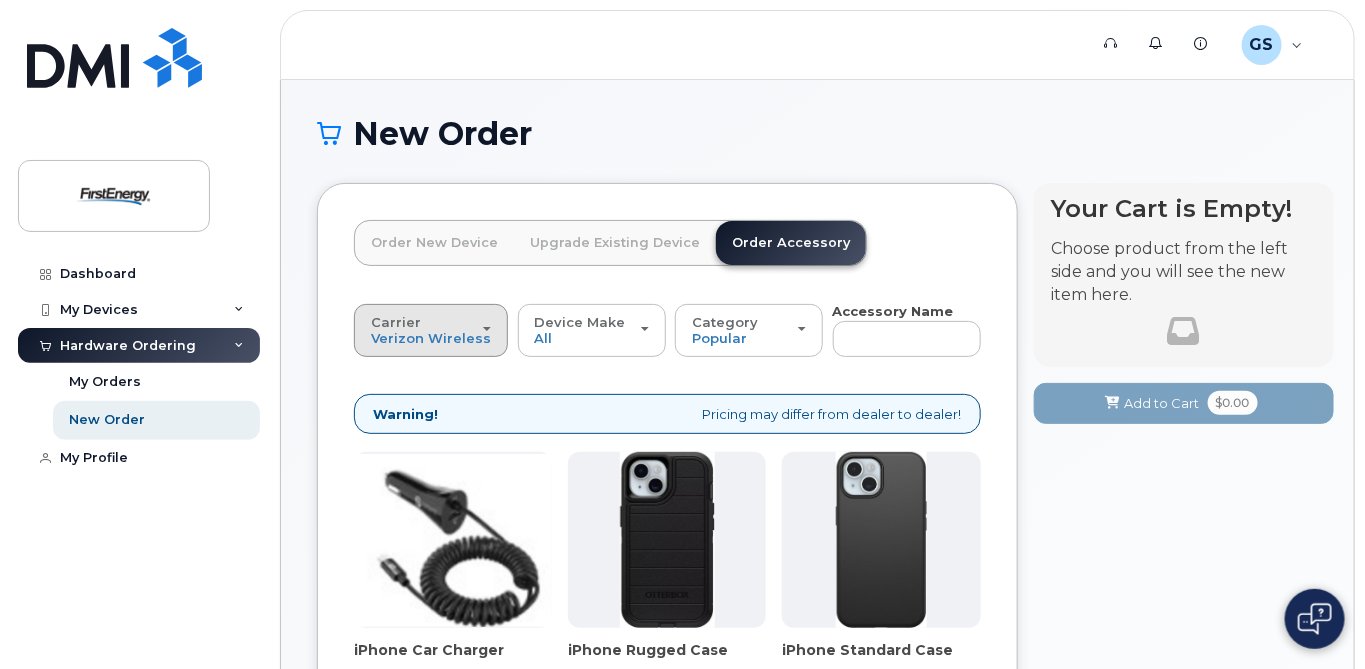 click on "Carrier
Verizon Wireless
AT&T Wireless
US Cellular" 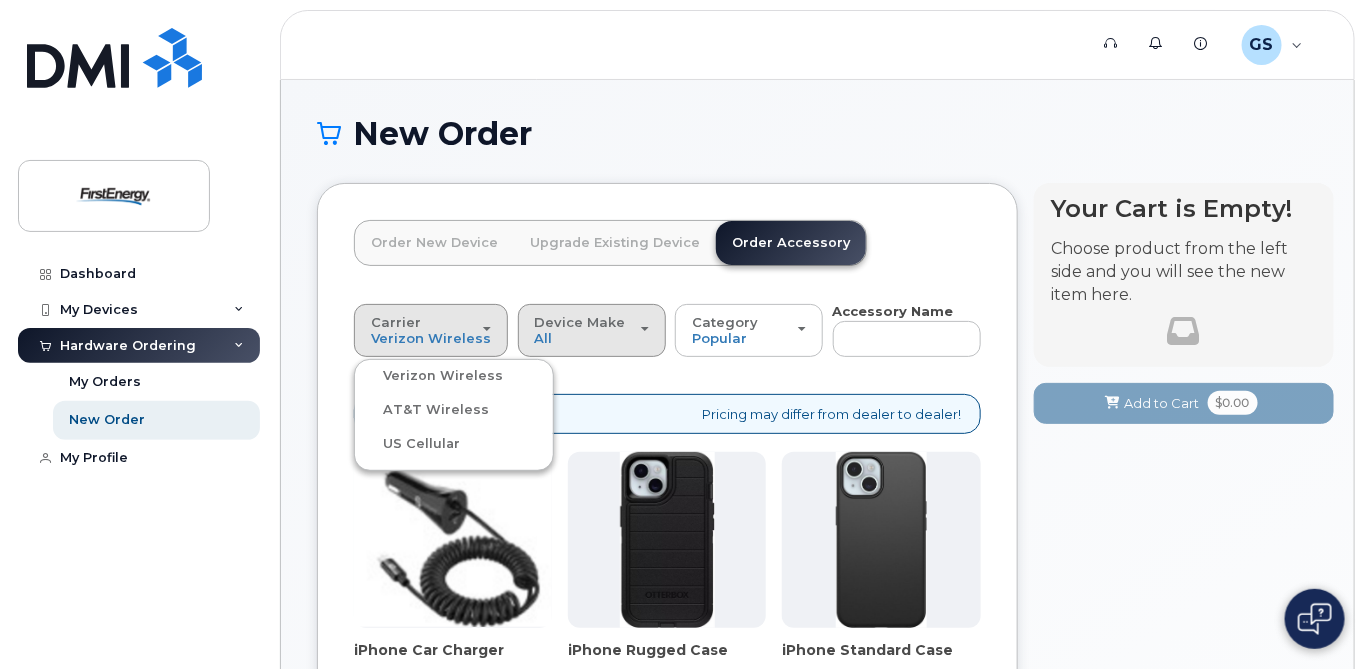 click on "Device Make
All
iPhone
Tablet" 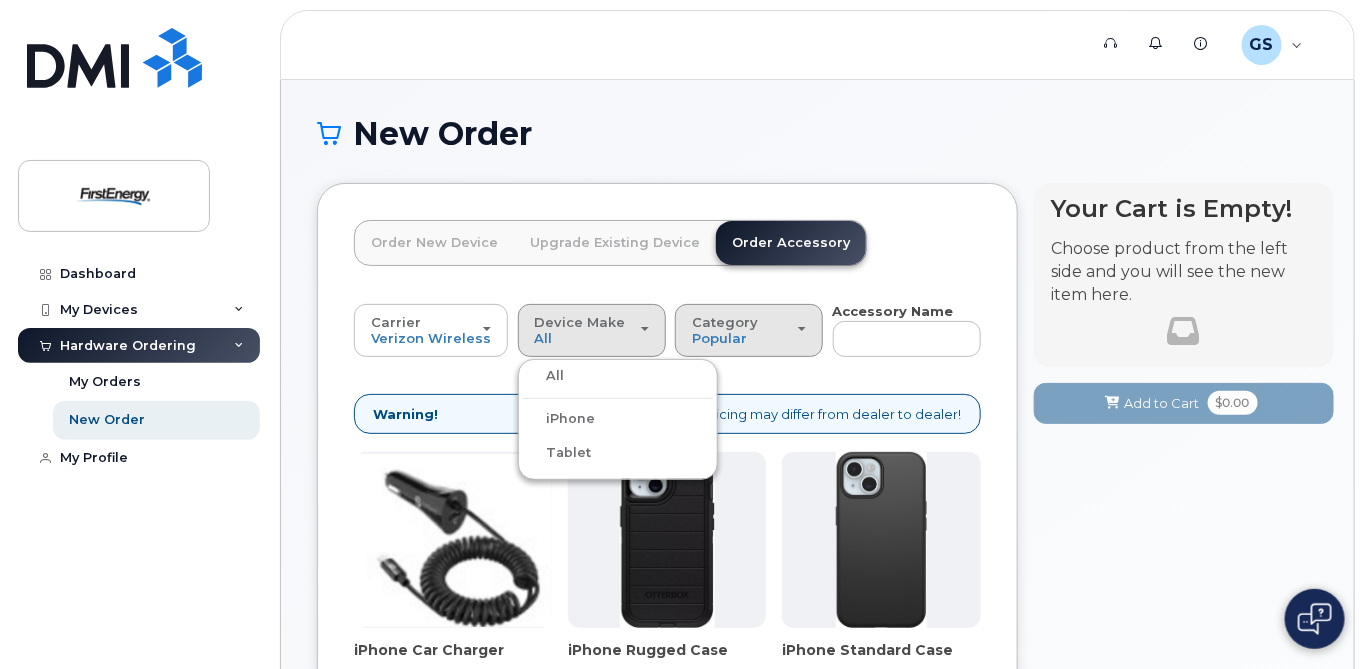 click on "Category" 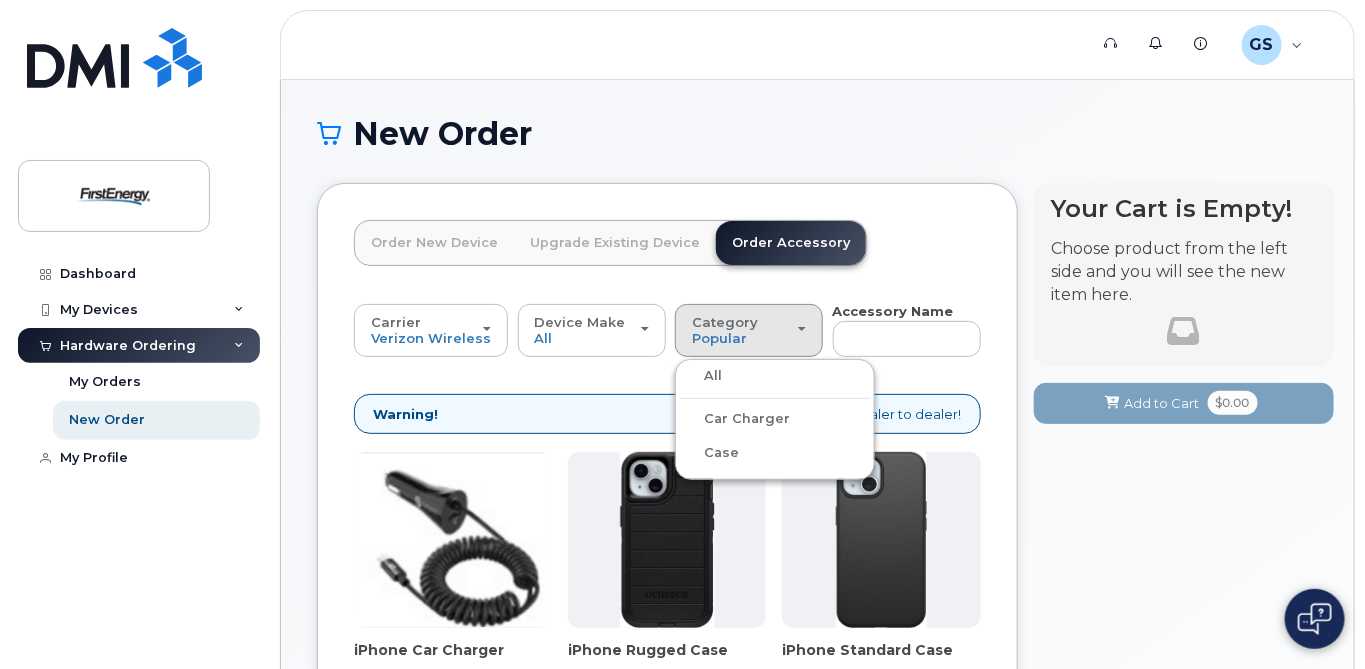 click on "Case" 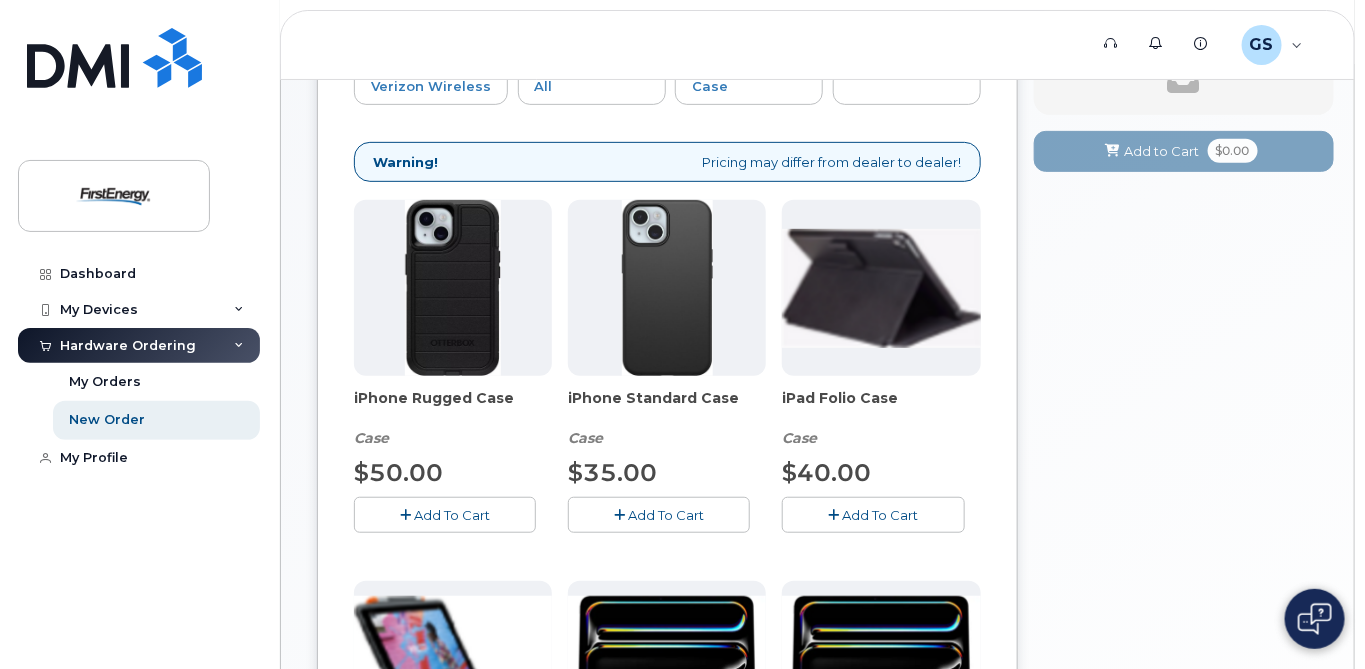 scroll, scrollTop: 218, scrollLeft: 0, axis: vertical 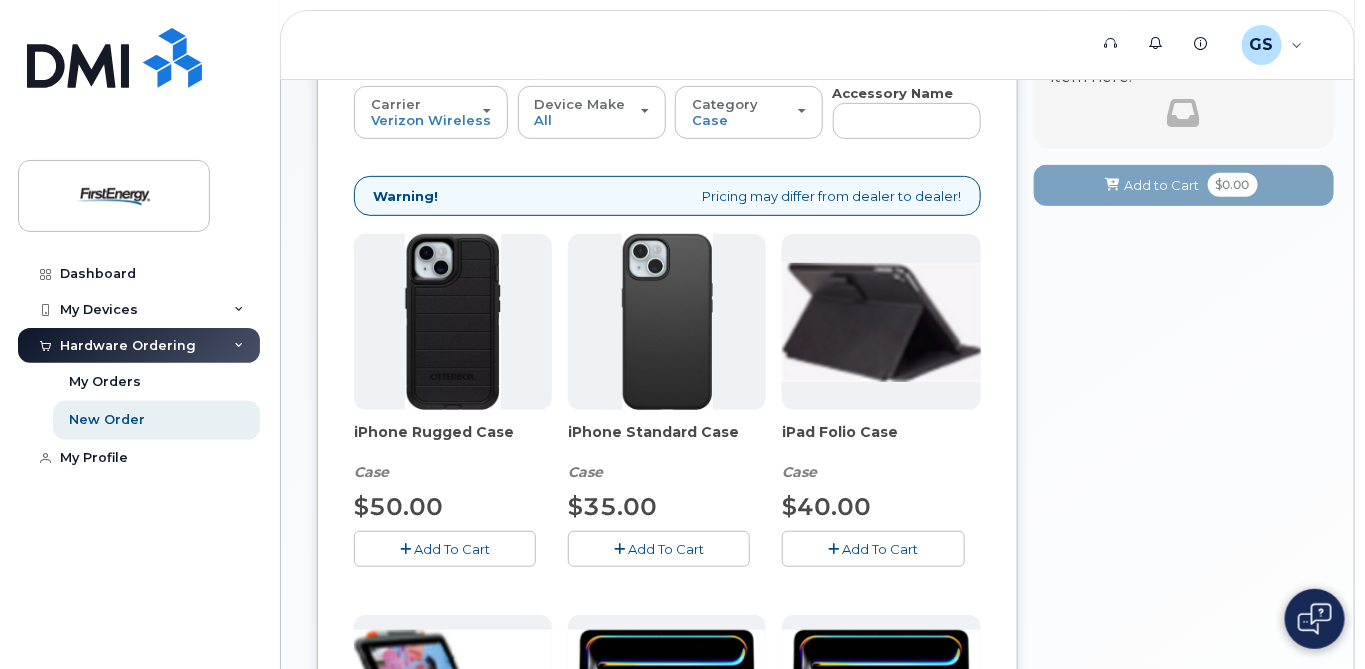 click 